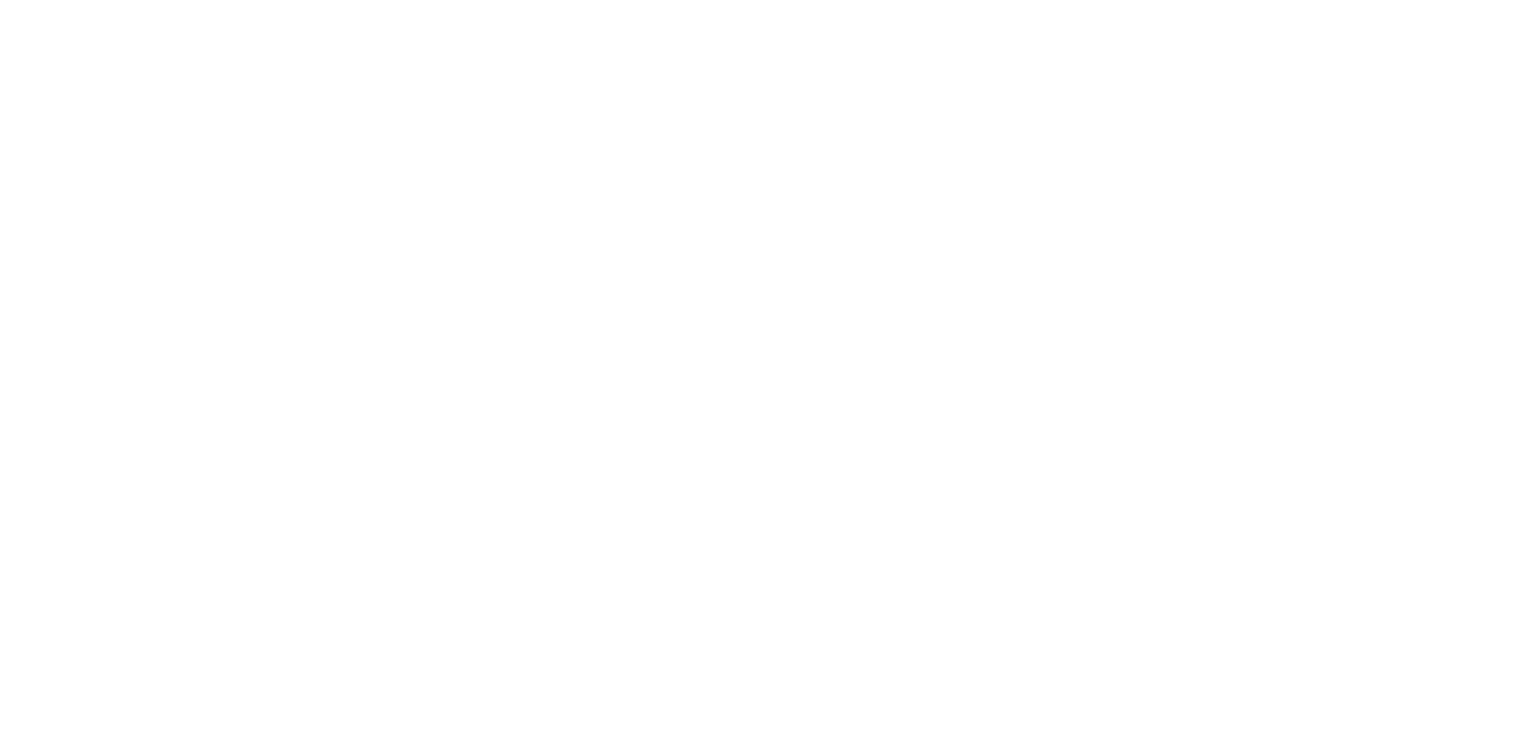 scroll, scrollTop: 0, scrollLeft: 0, axis: both 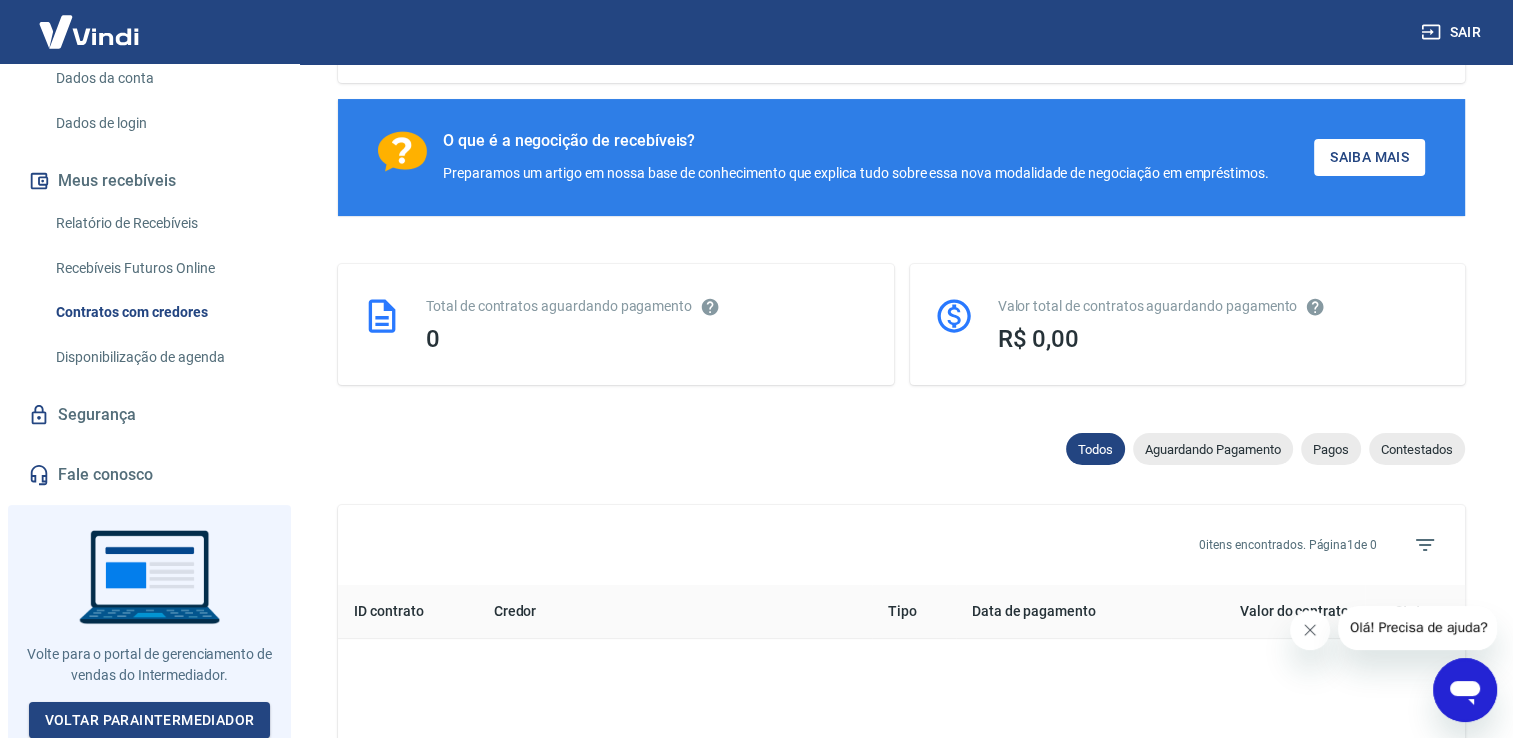 click 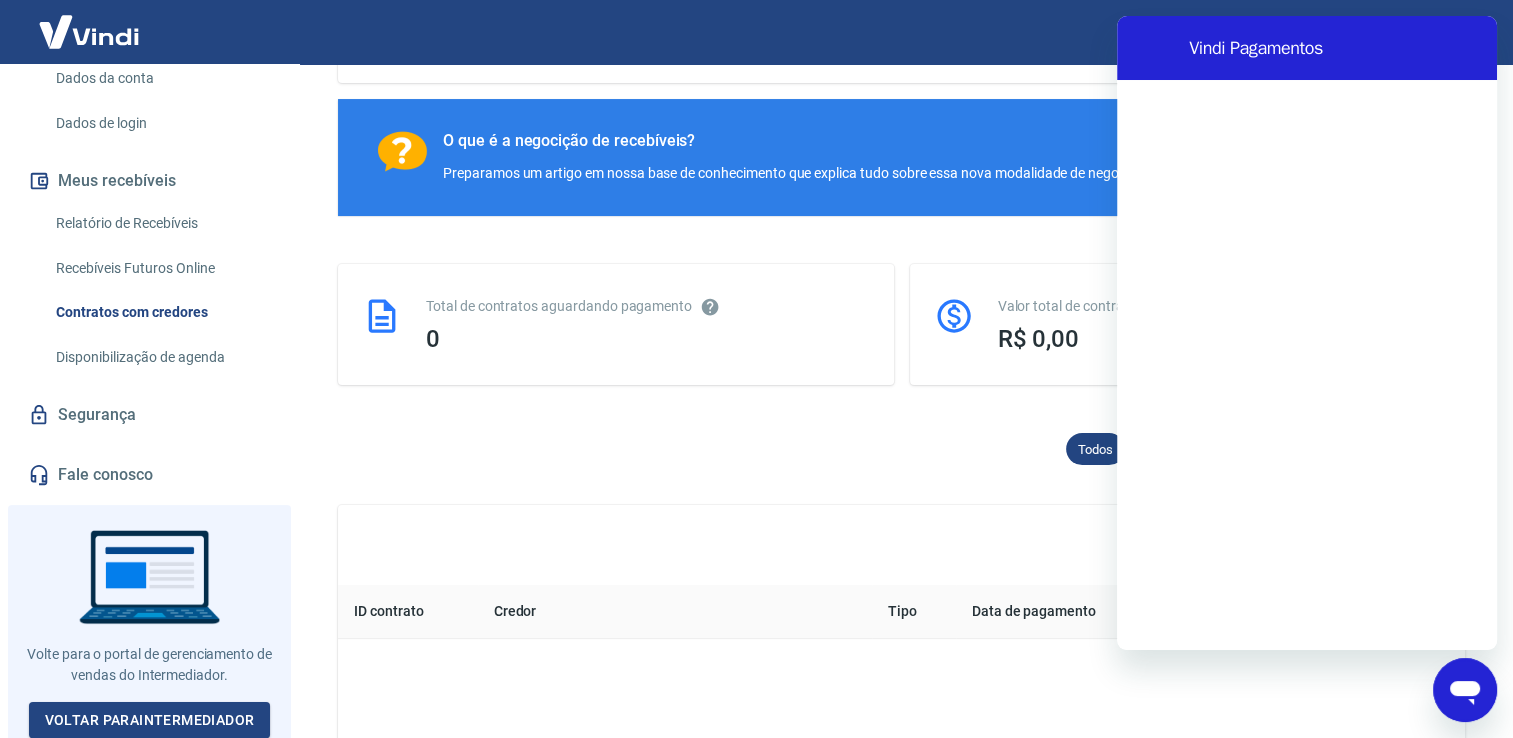scroll, scrollTop: 0, scrollLeft: 0, axis: both 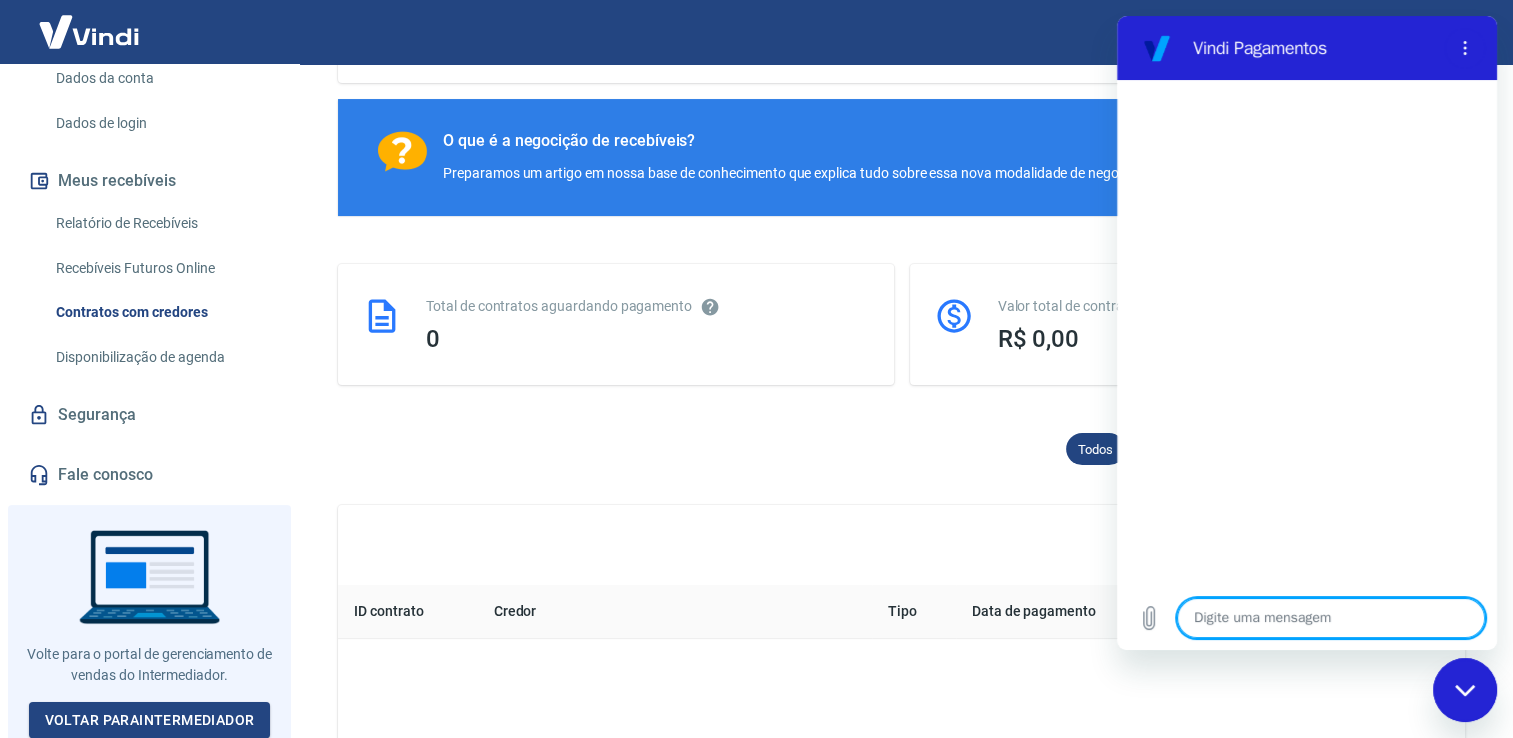type on "a" 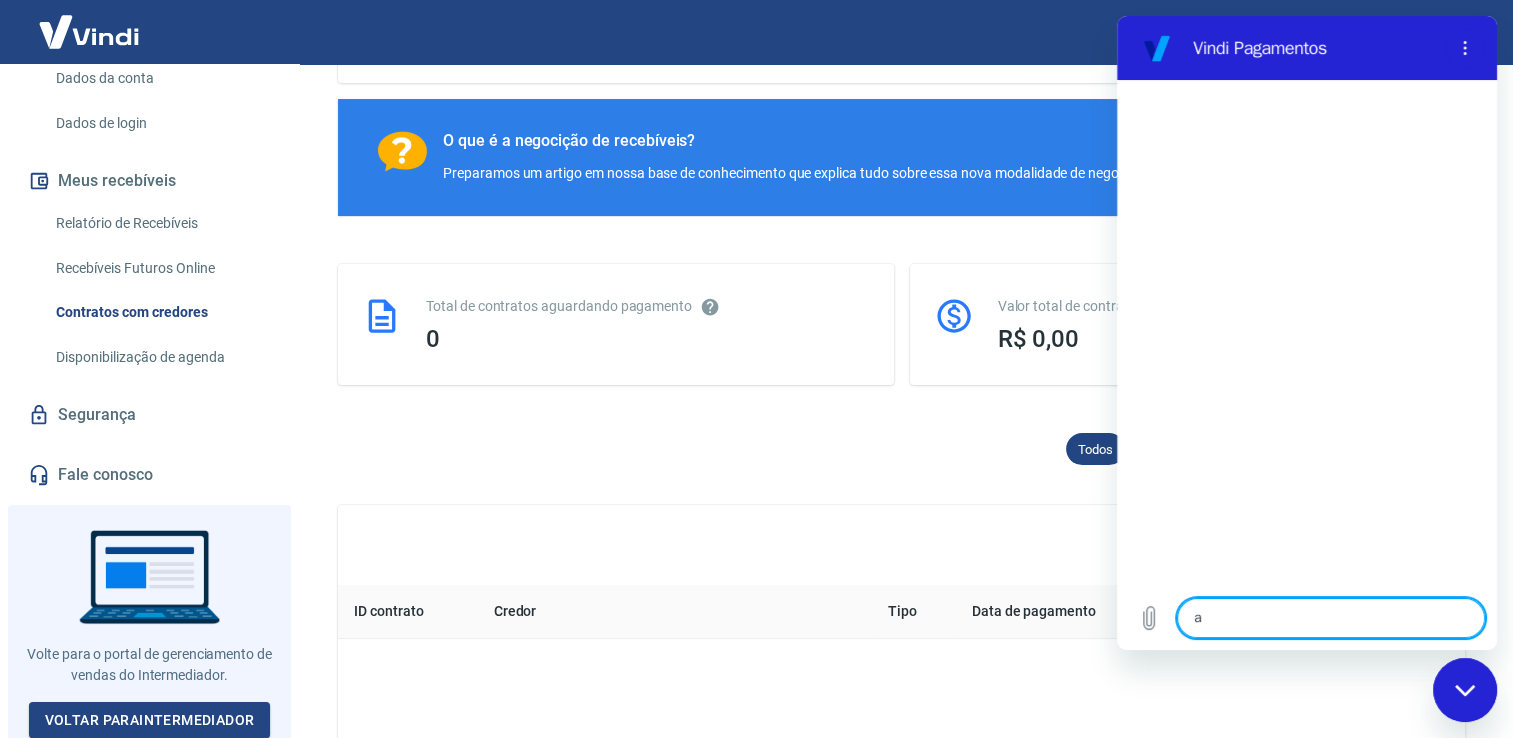type on "an" 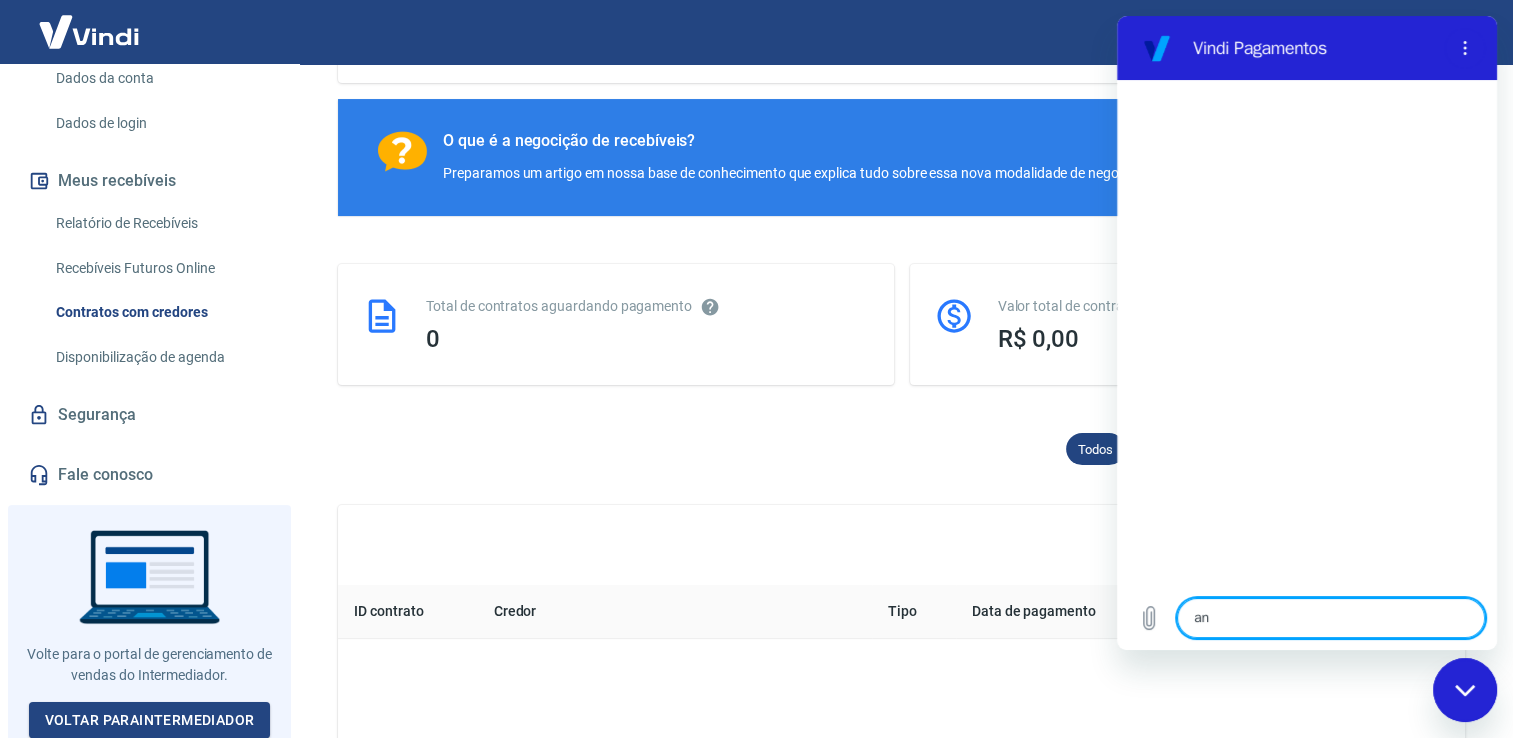 type on "x" 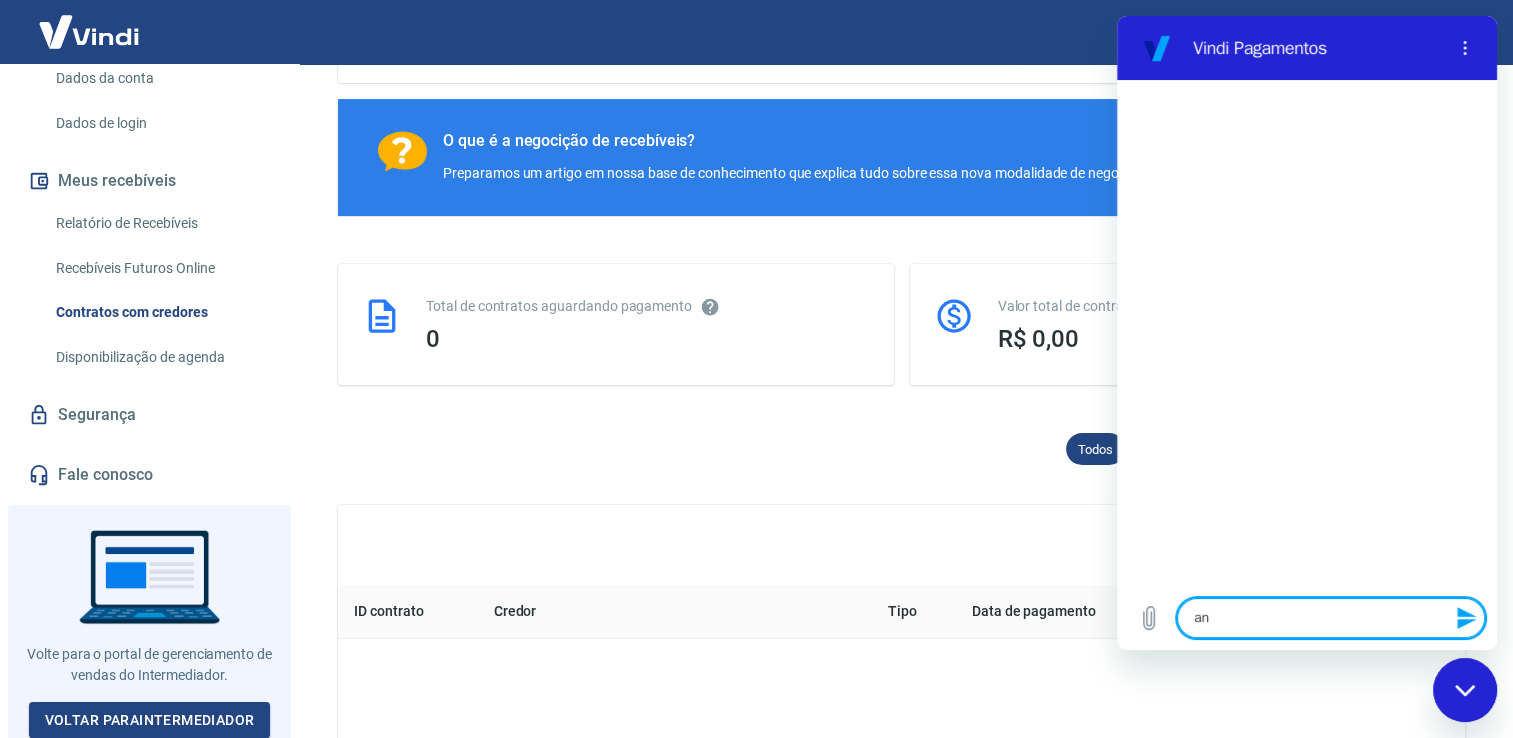 type on "ant" 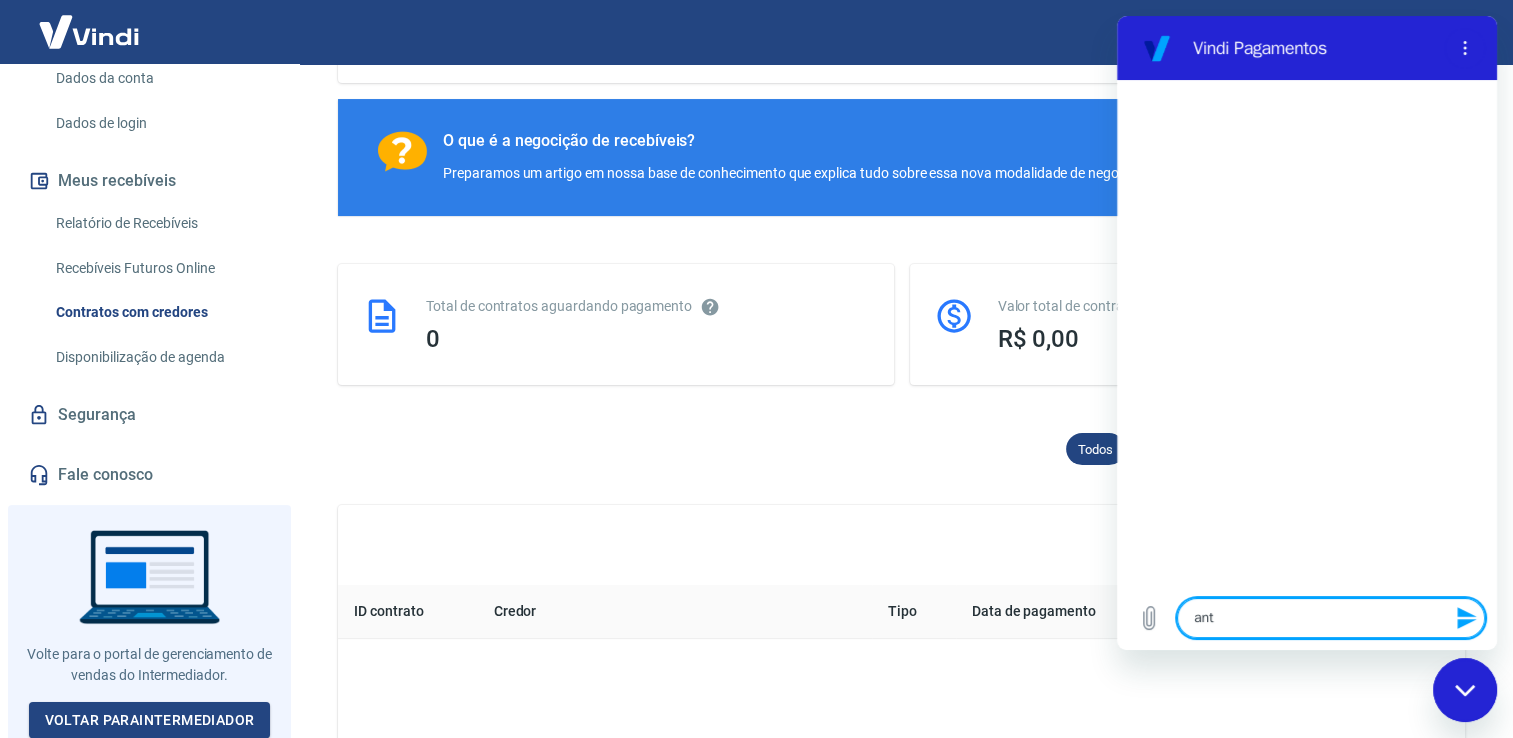 type on "ante" 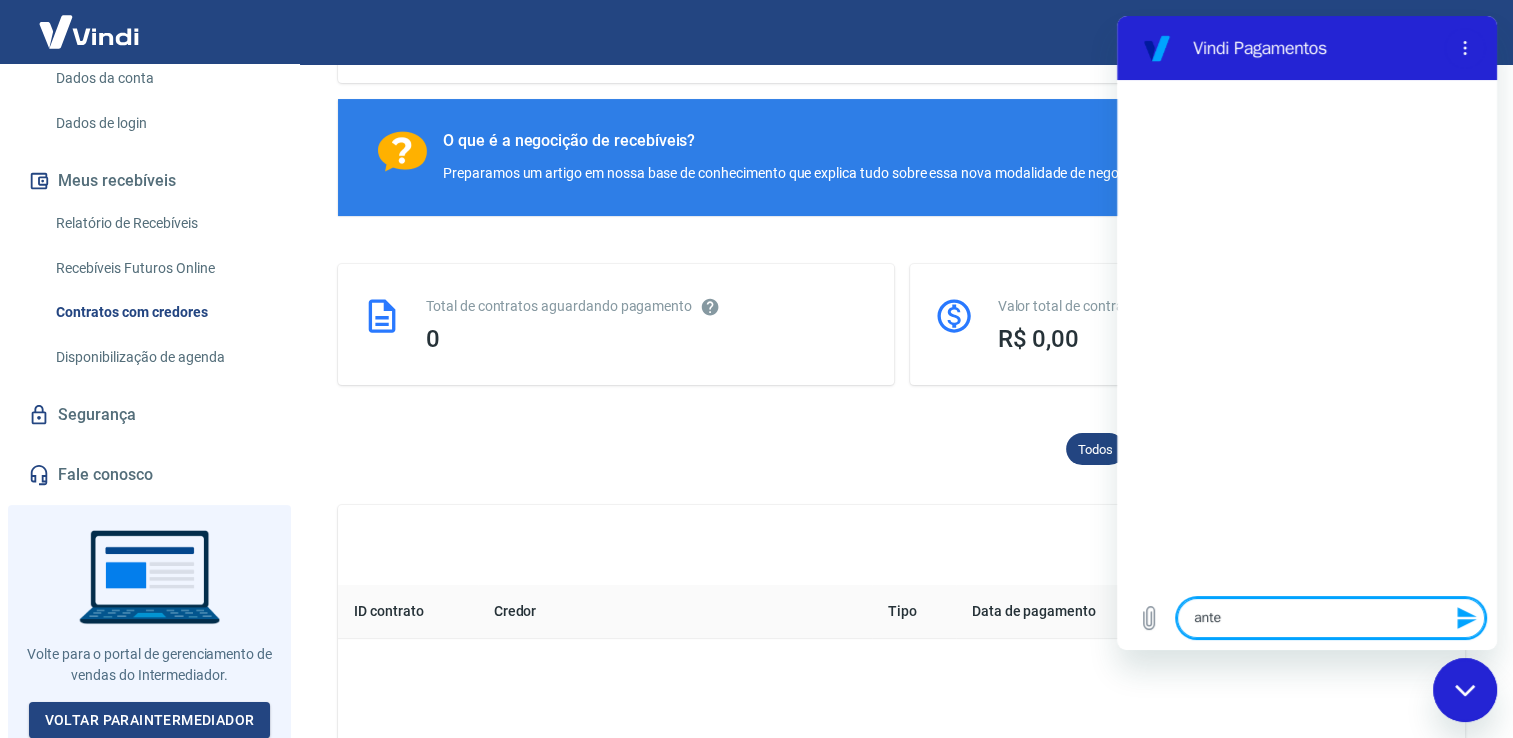 type on "antec" 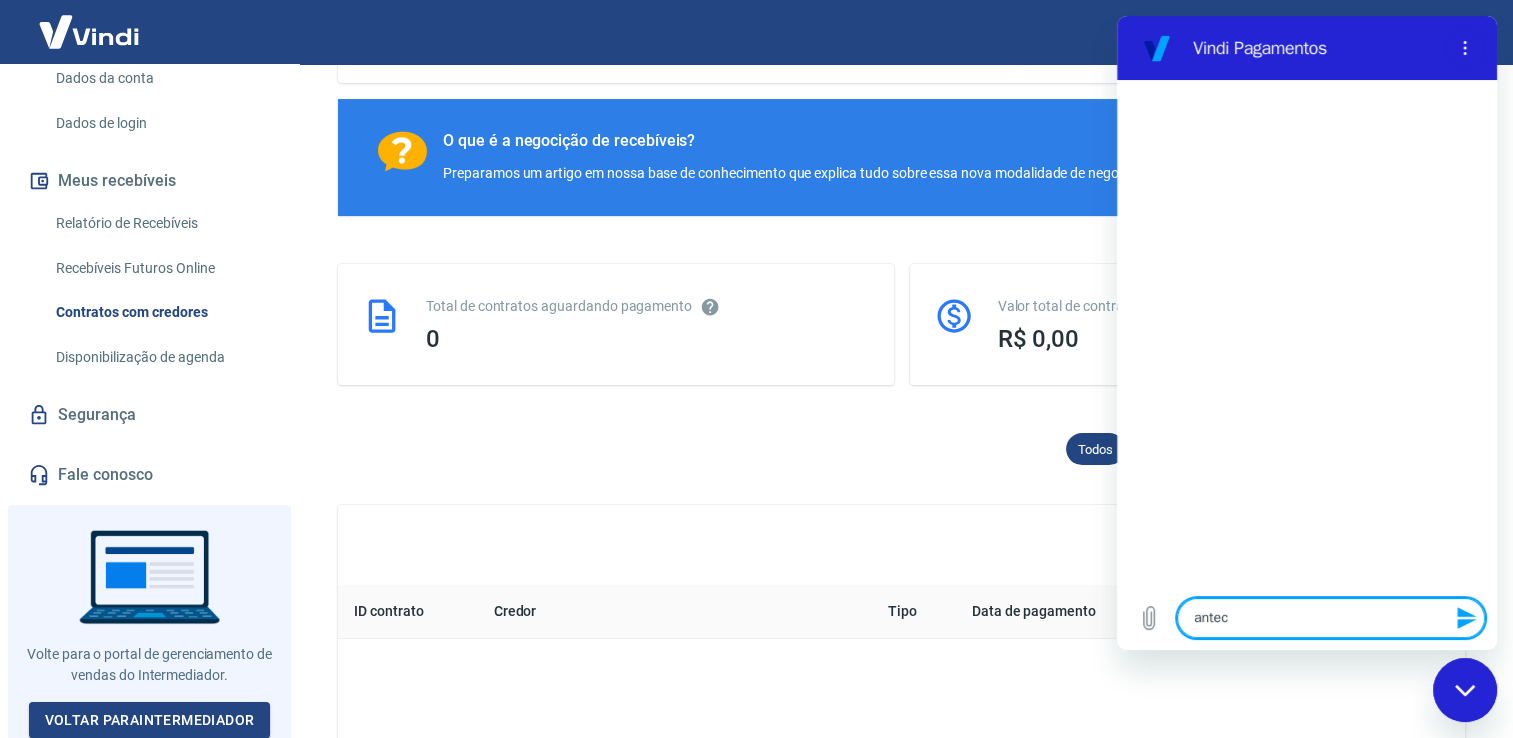 type on "anteci" 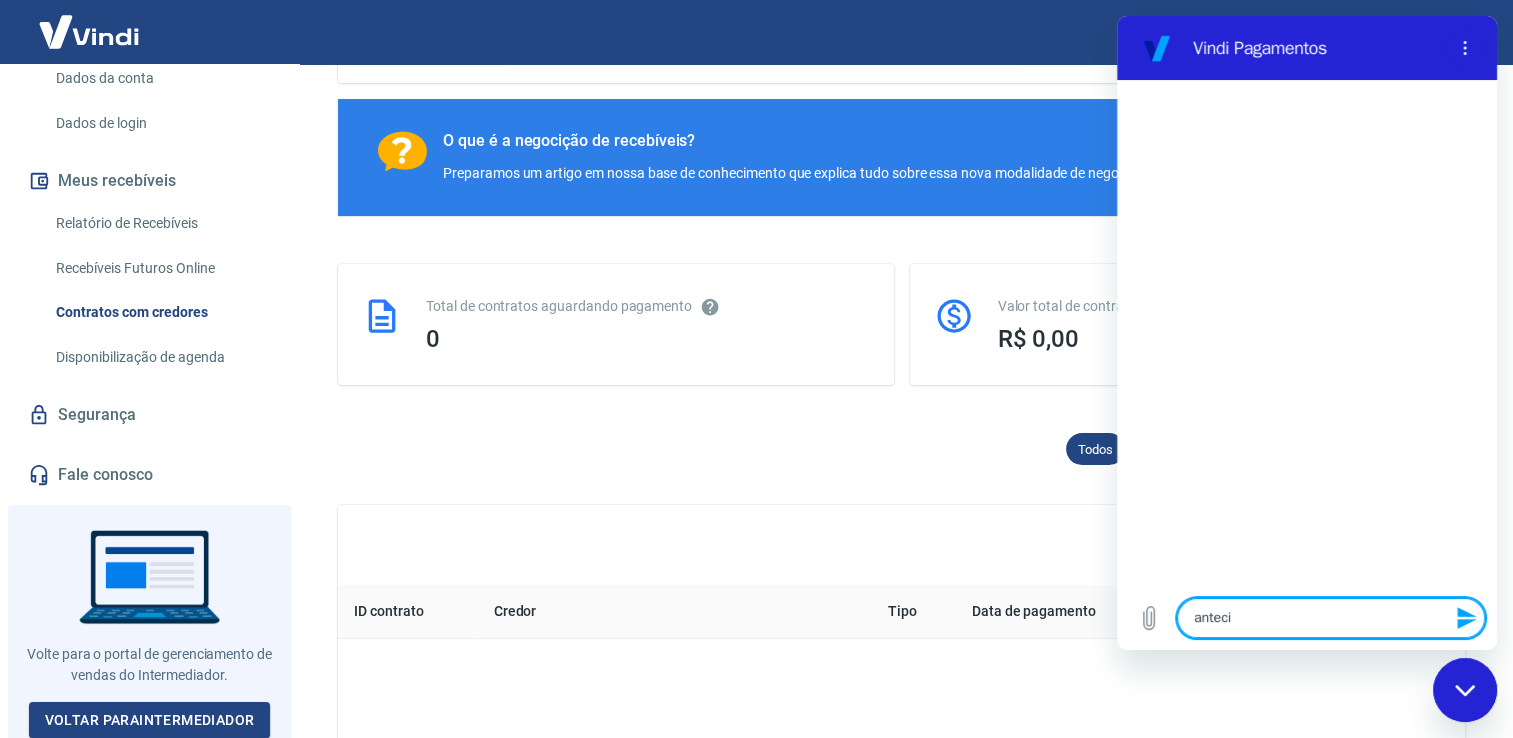 type on "antecip" 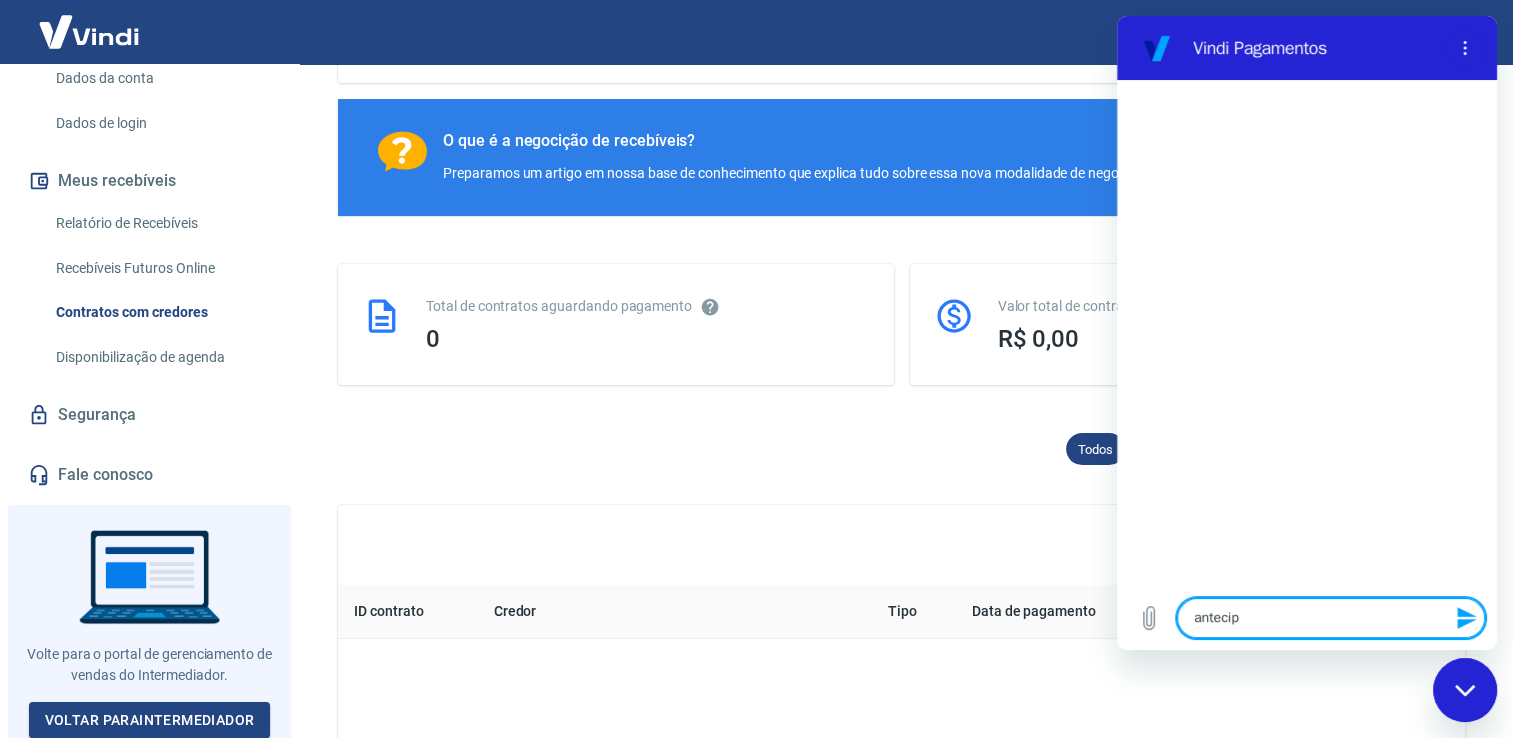 type on "antecipa" 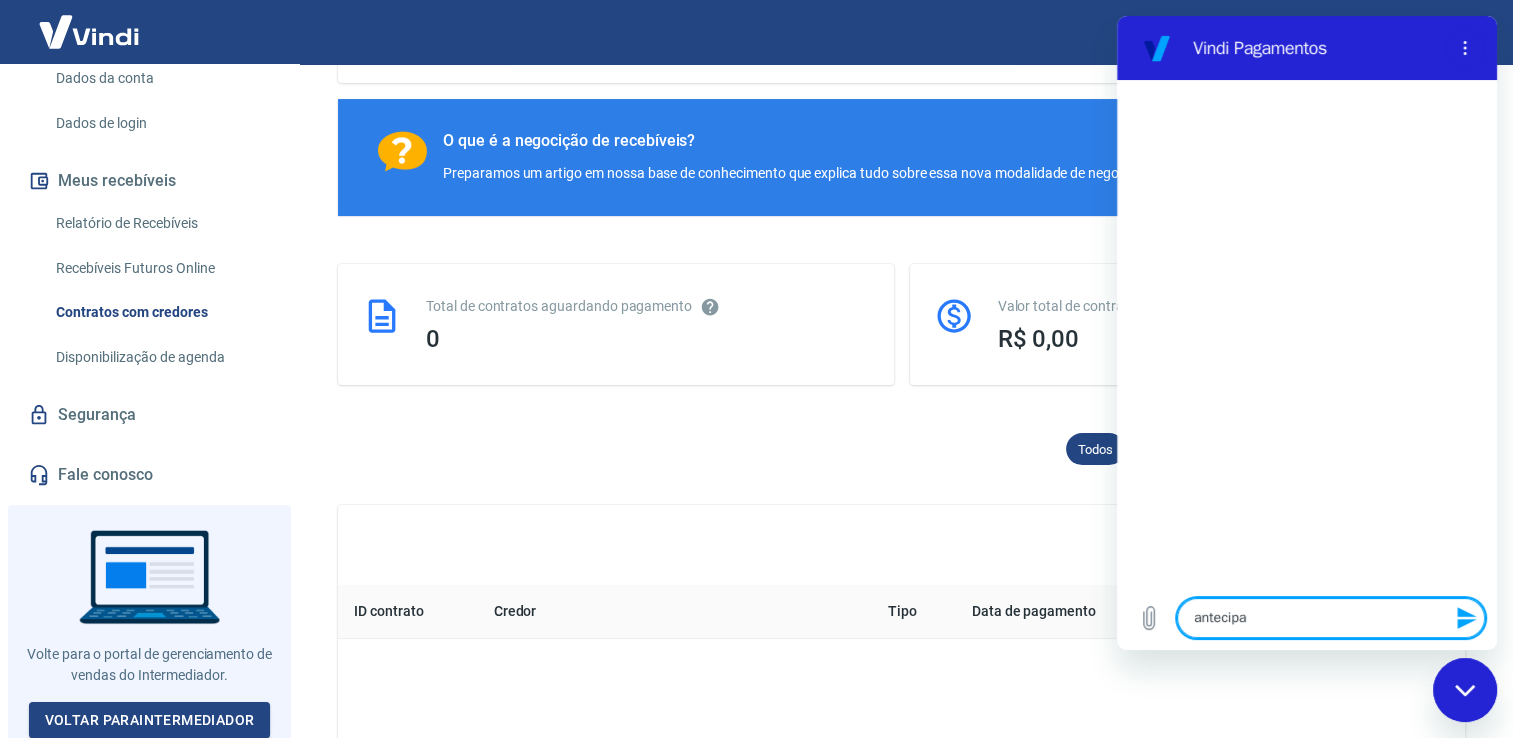 type on "antecipar" 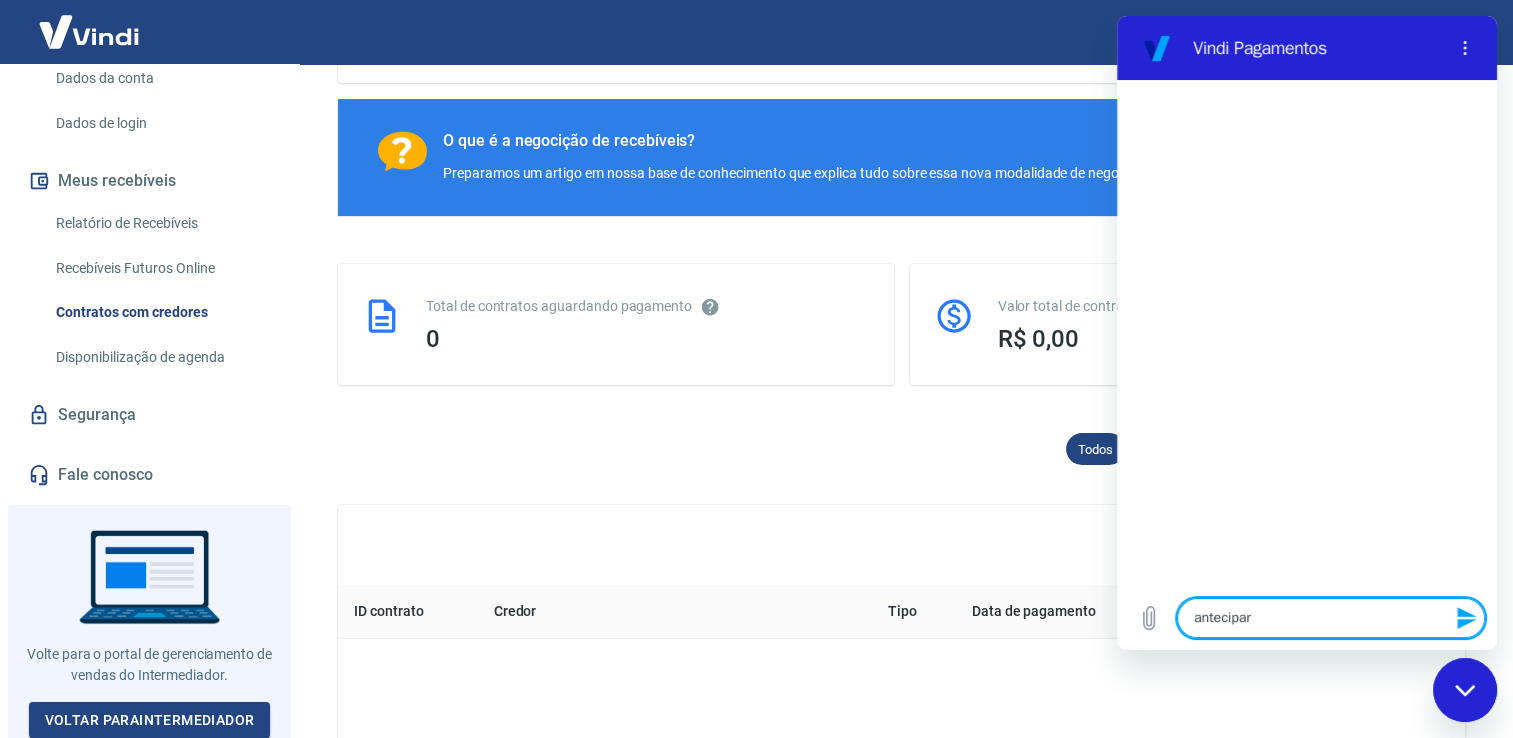 type on "antecipar" 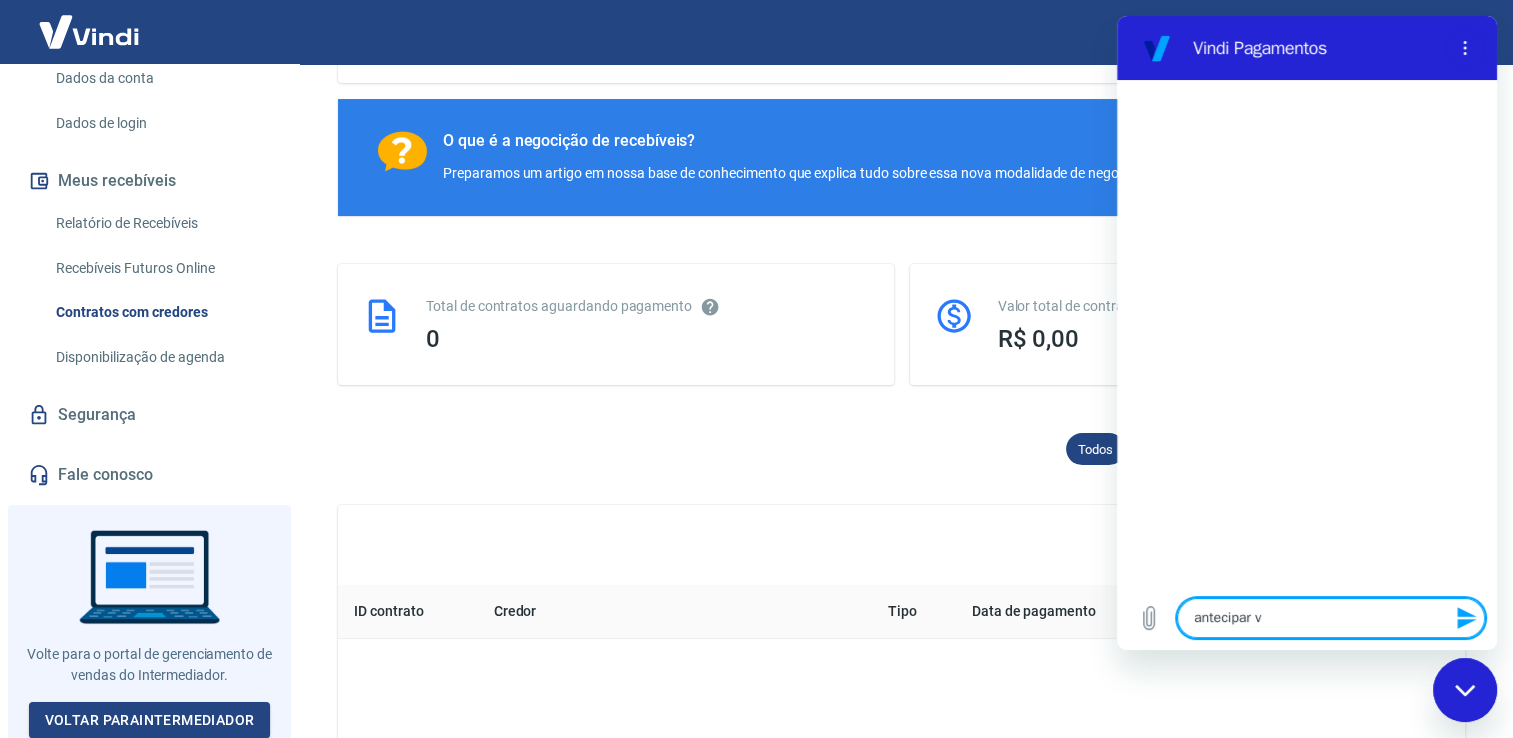 type on "antecipar va" 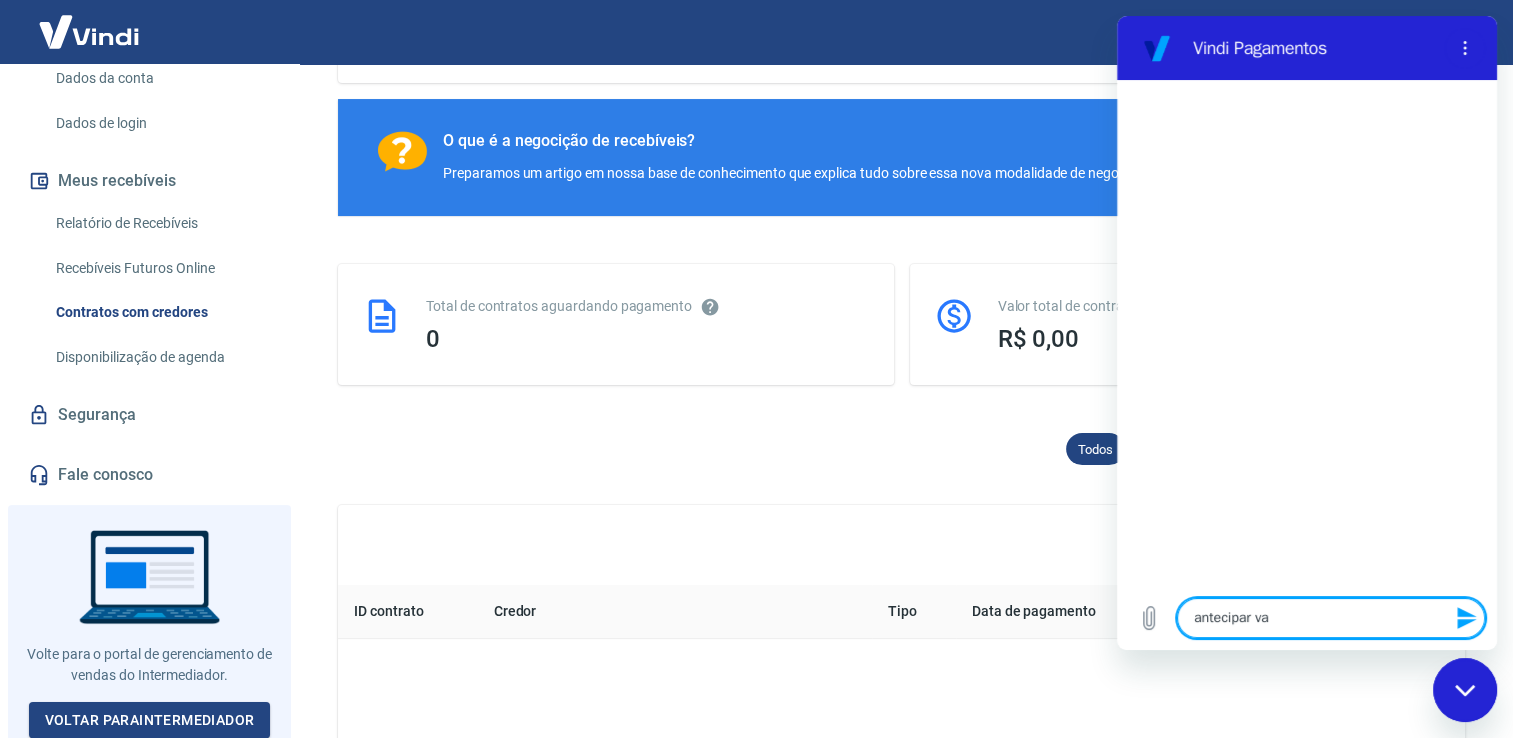 type on "antecipar val" 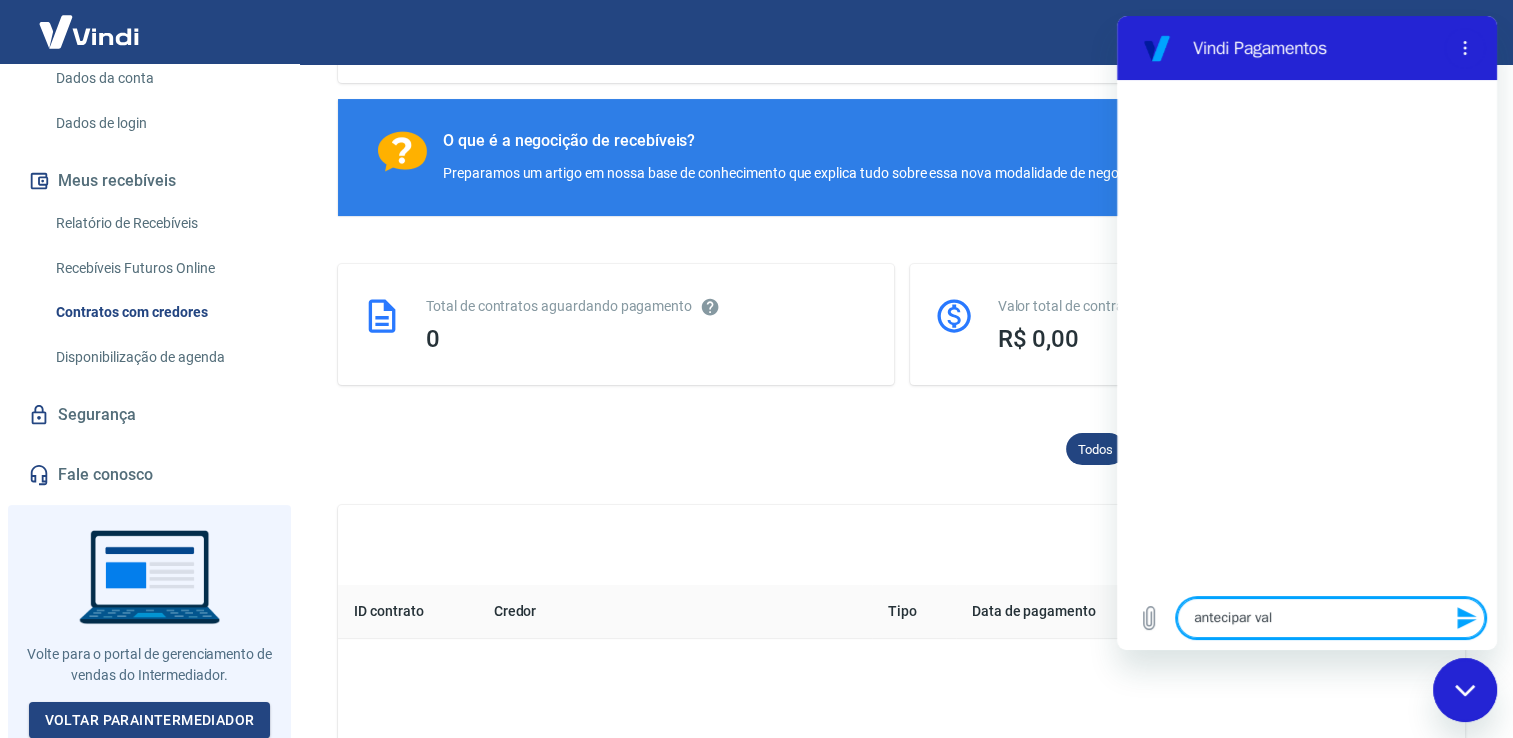 type on "antecipar valo" 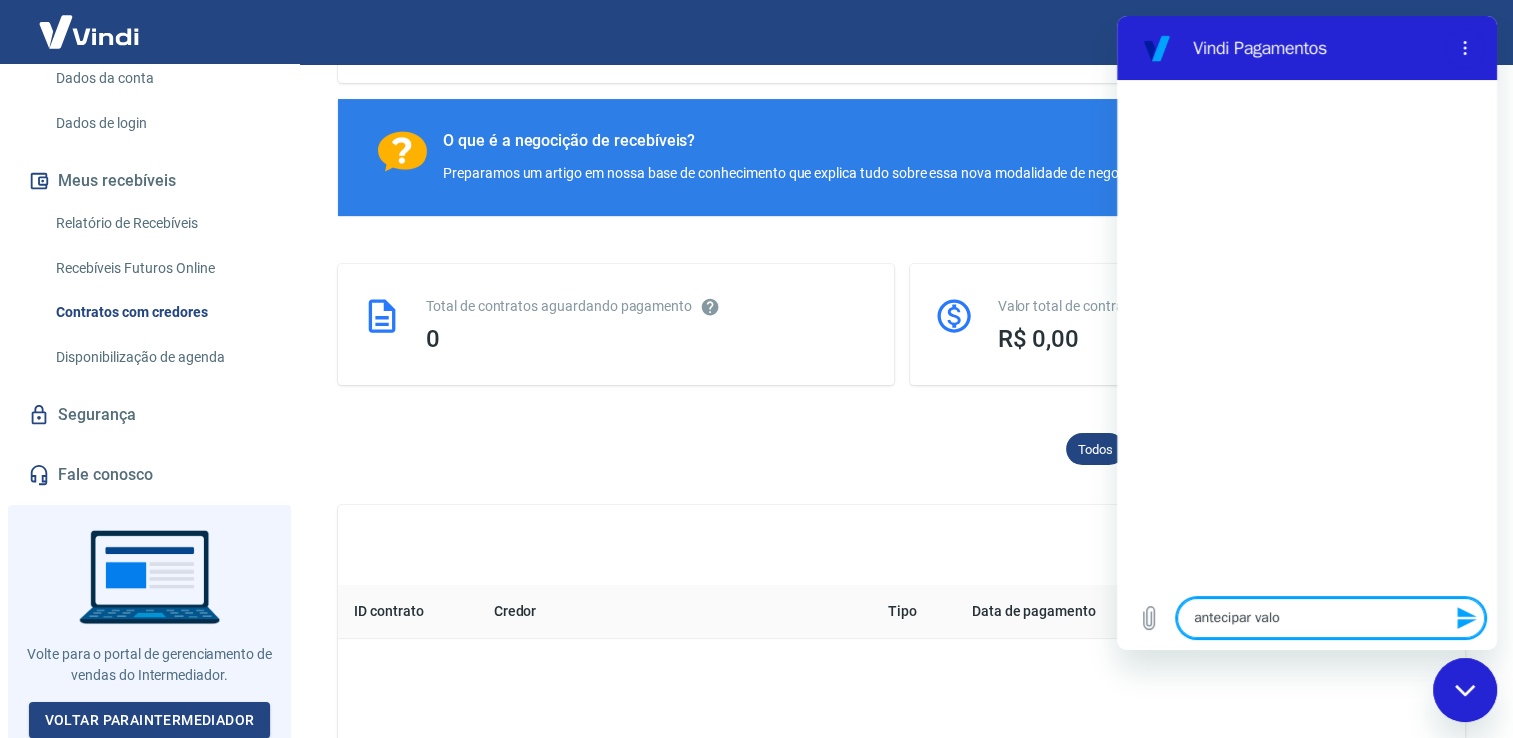 type on "antecipar valor" 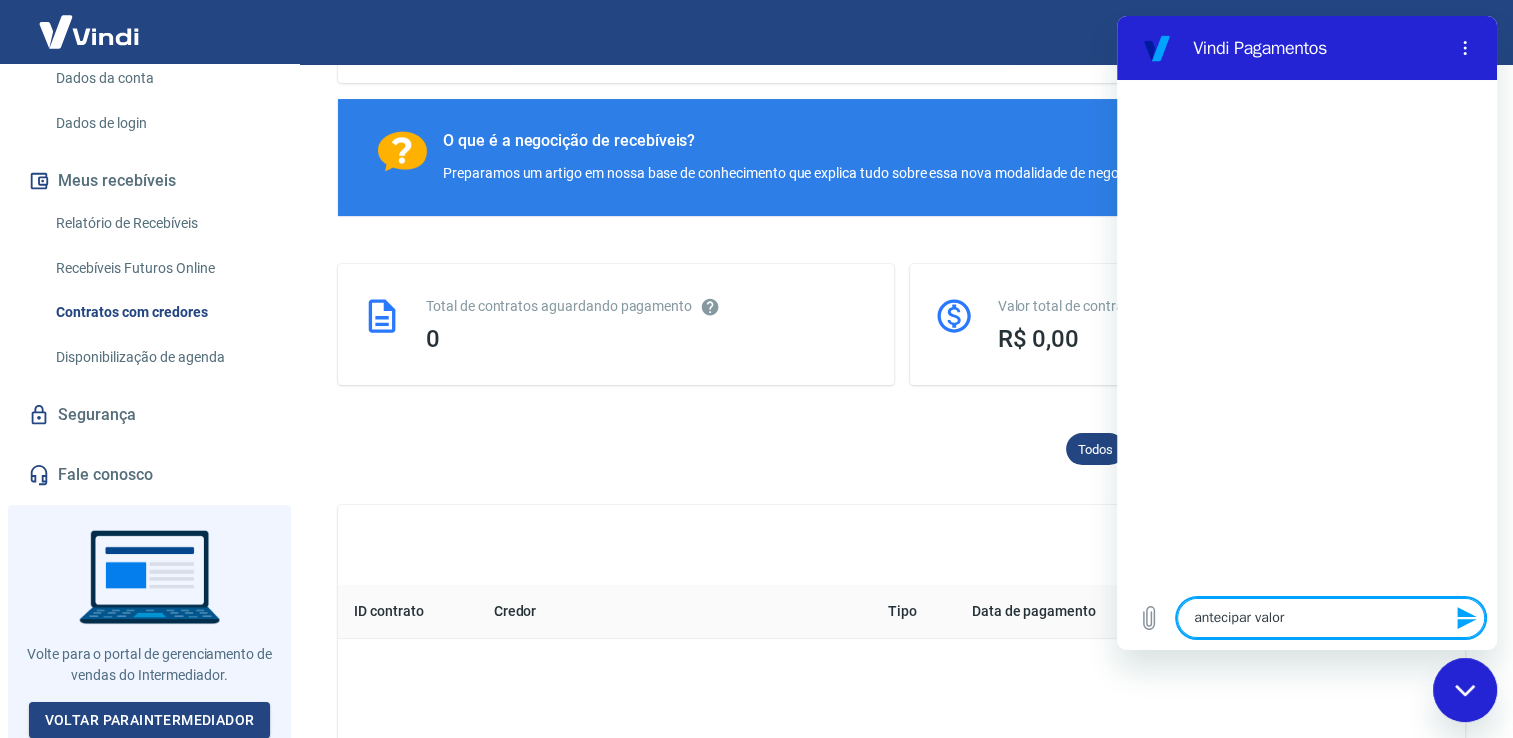 type 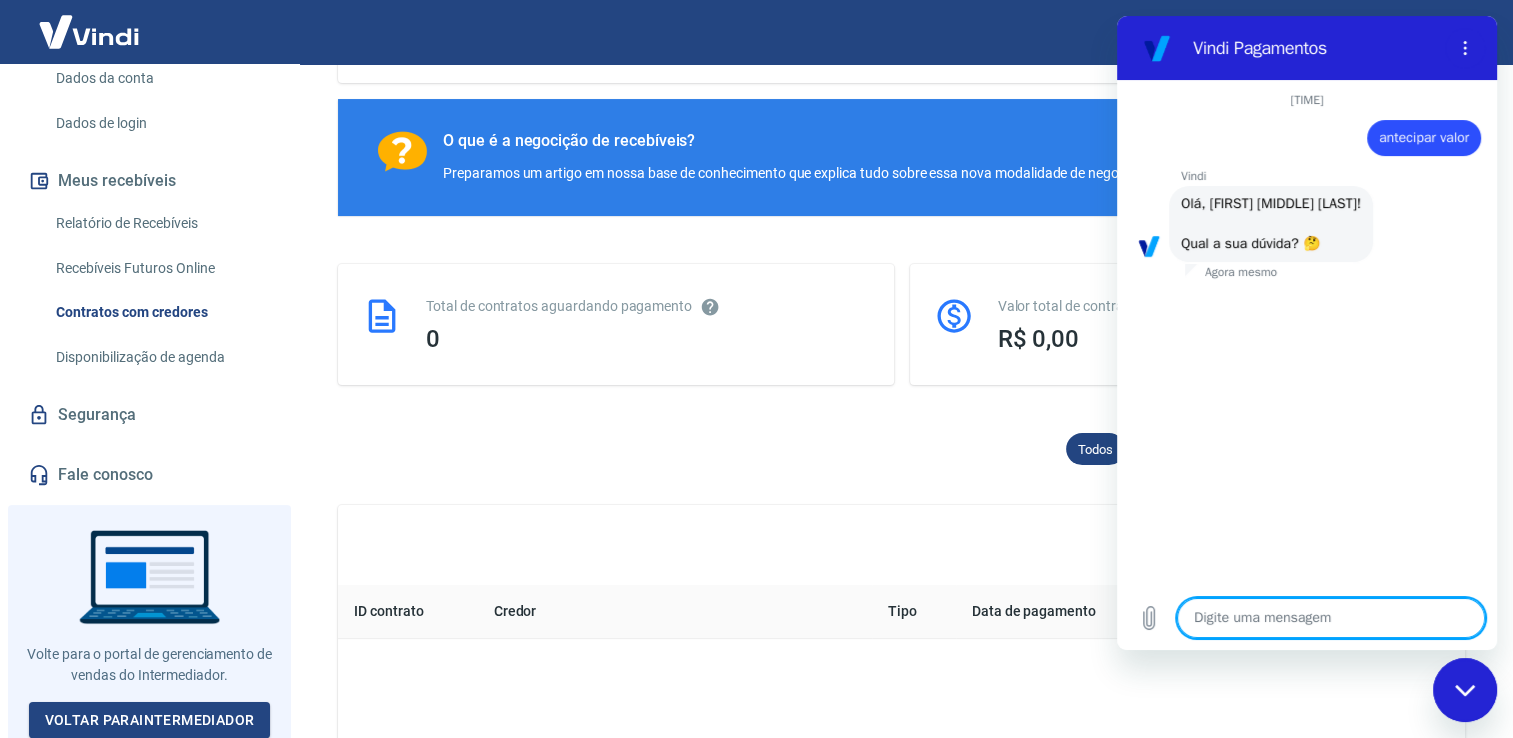 scroll, scrollTop: 83, scrollLeft: 0, axis: vertical 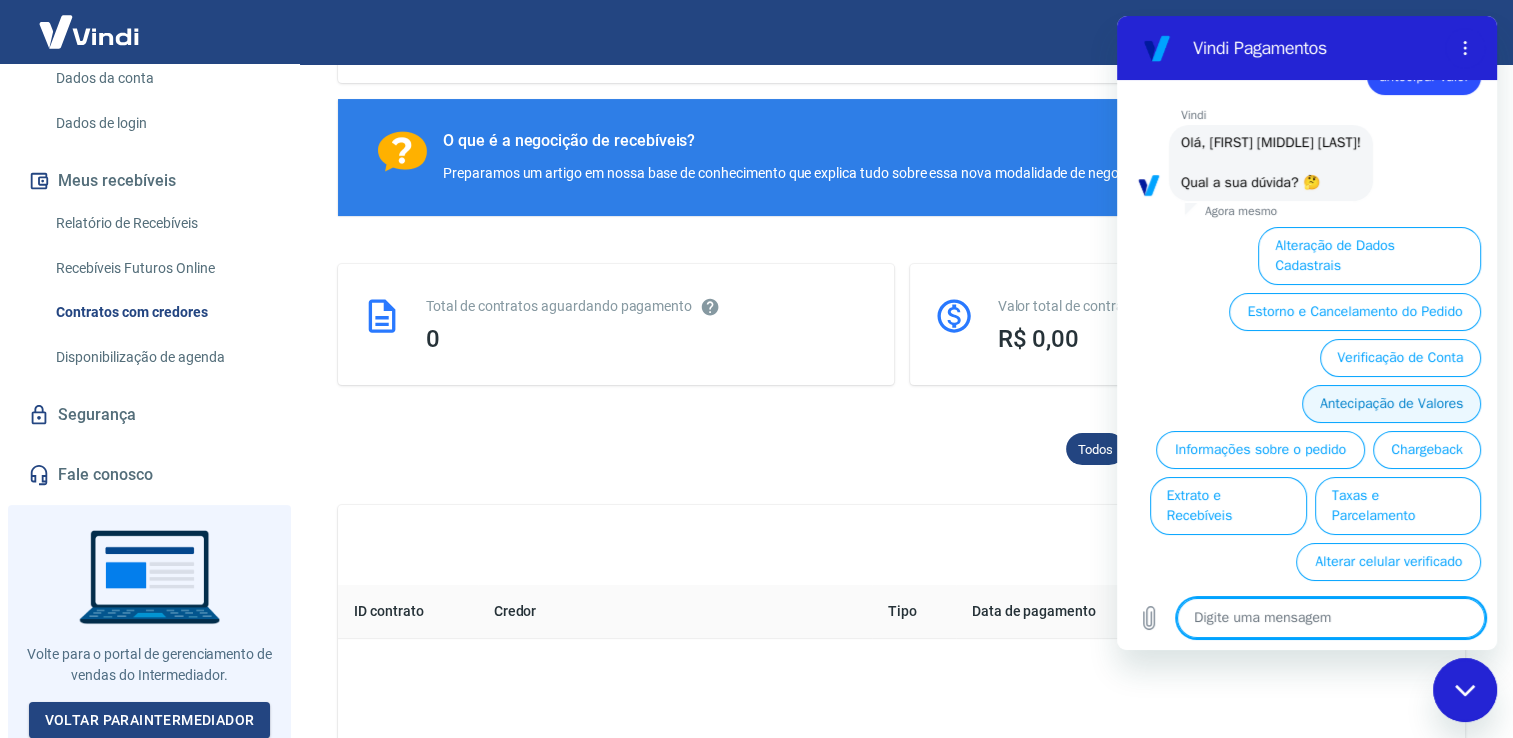 click on "Antecipação de Valores" at bounding box center (1391, 404) 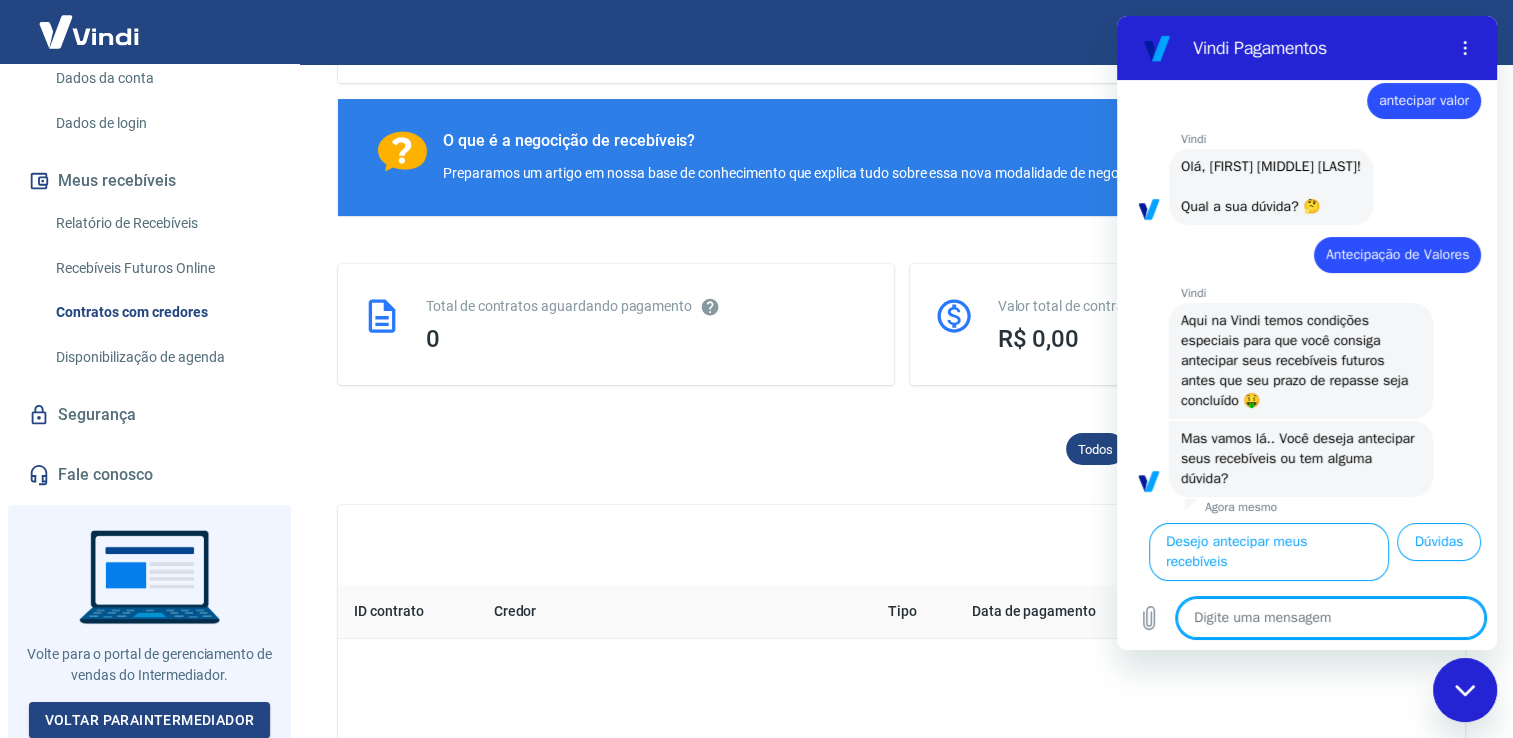 scroll, scrollTop: 81, scrollLeft: 0, axis: vertical 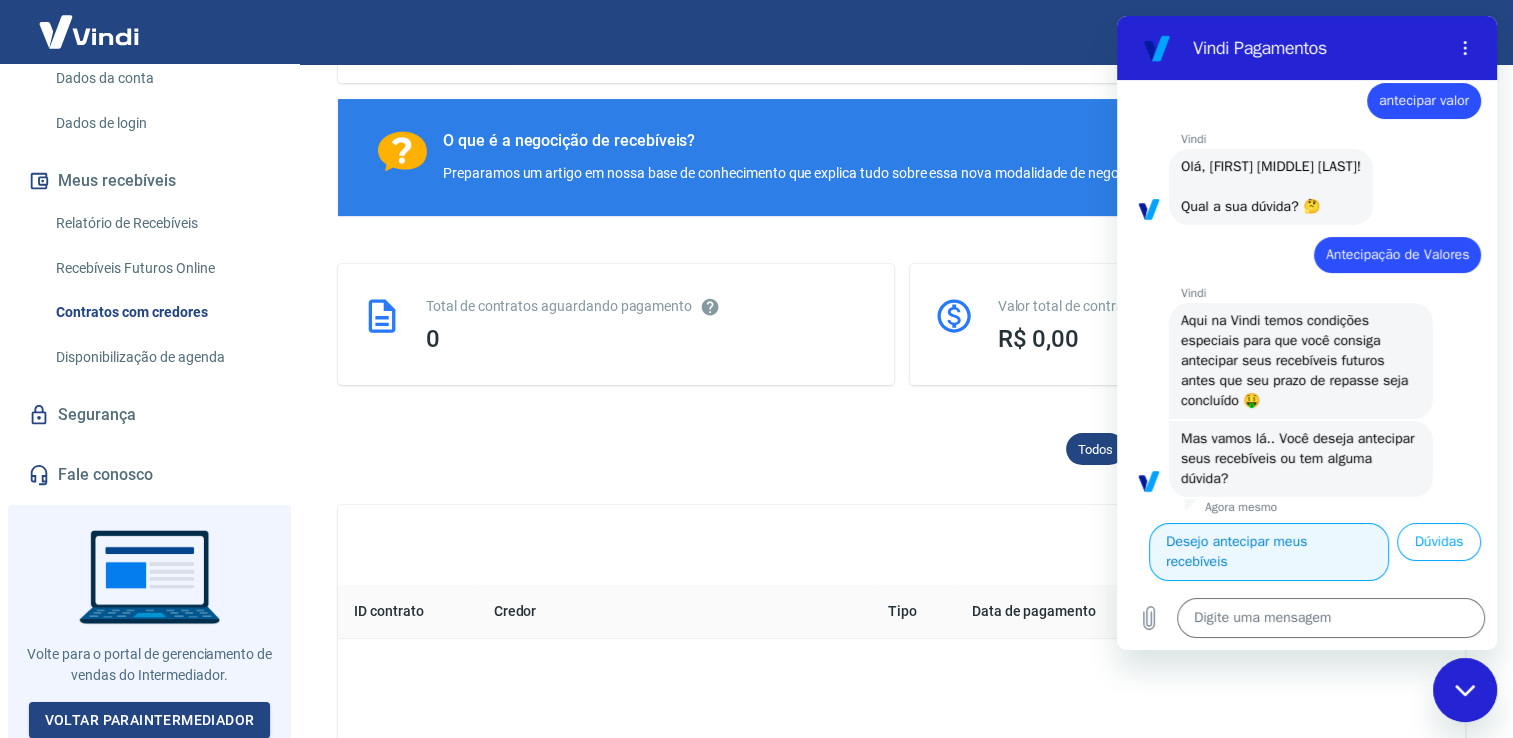 click on "Desejo antecipar meus recebíveis" at bounding box center [1269, 552] 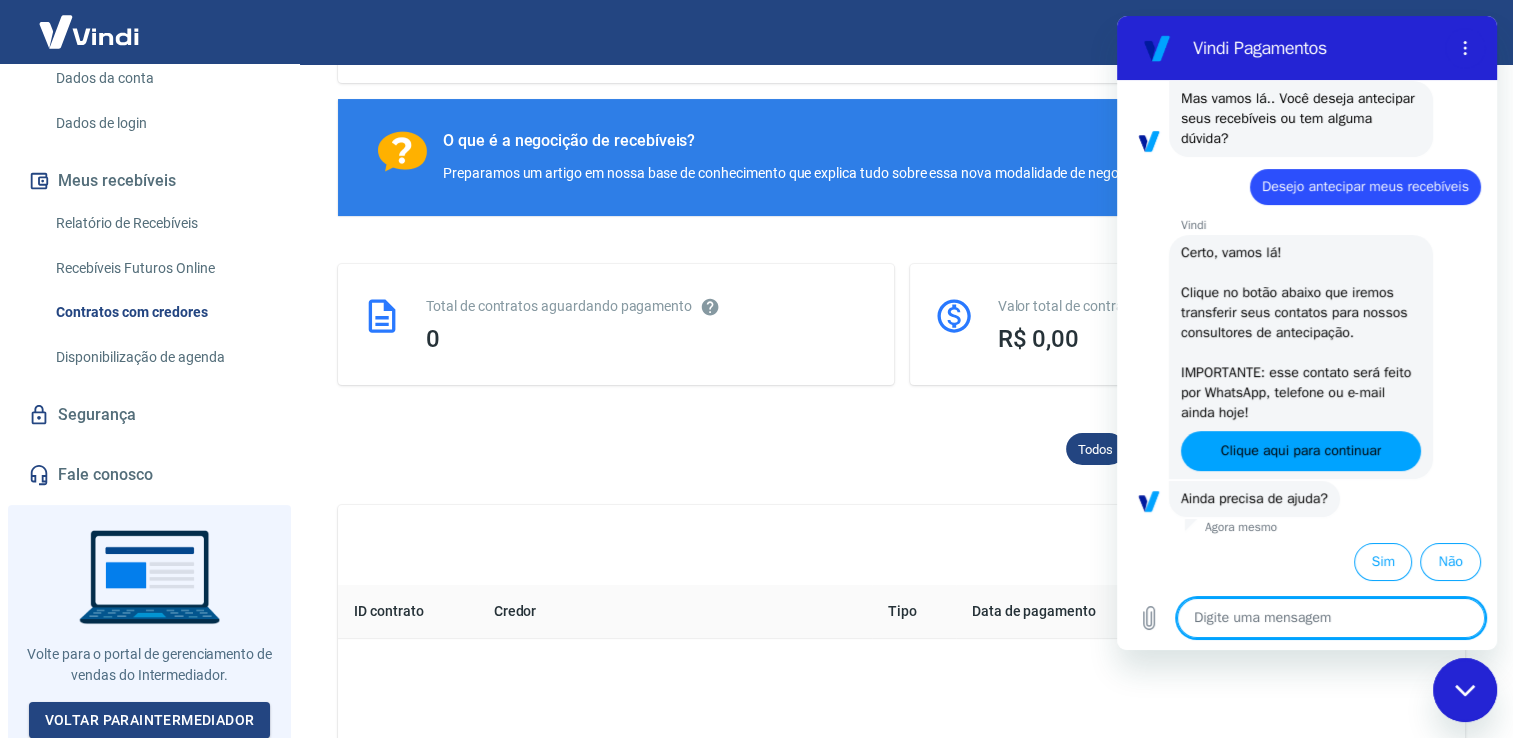 scroll, scrollTop: 396, scrollLeft: 0, axis: vertical 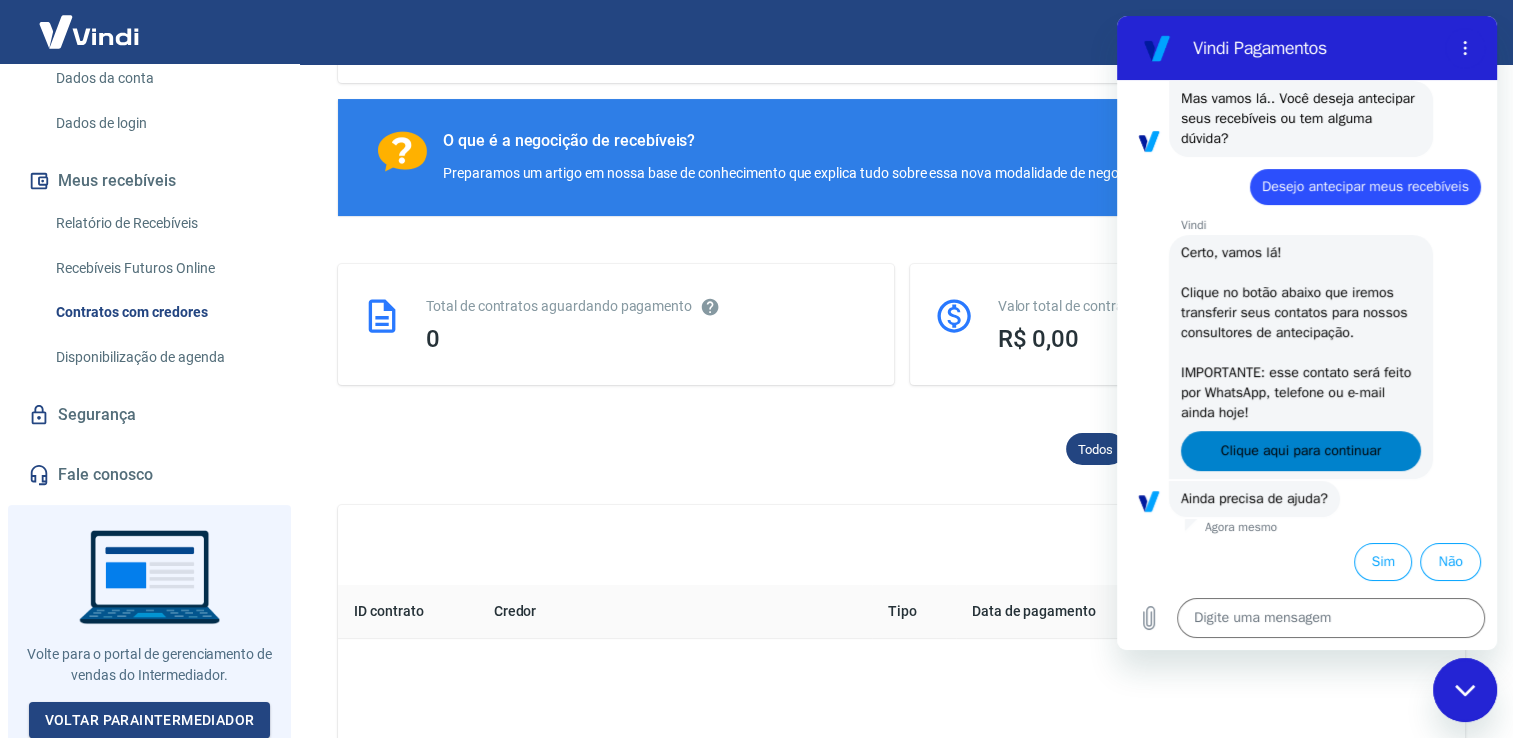 click on "Clique aqui para continuar" at bounding box center [1301, 451] 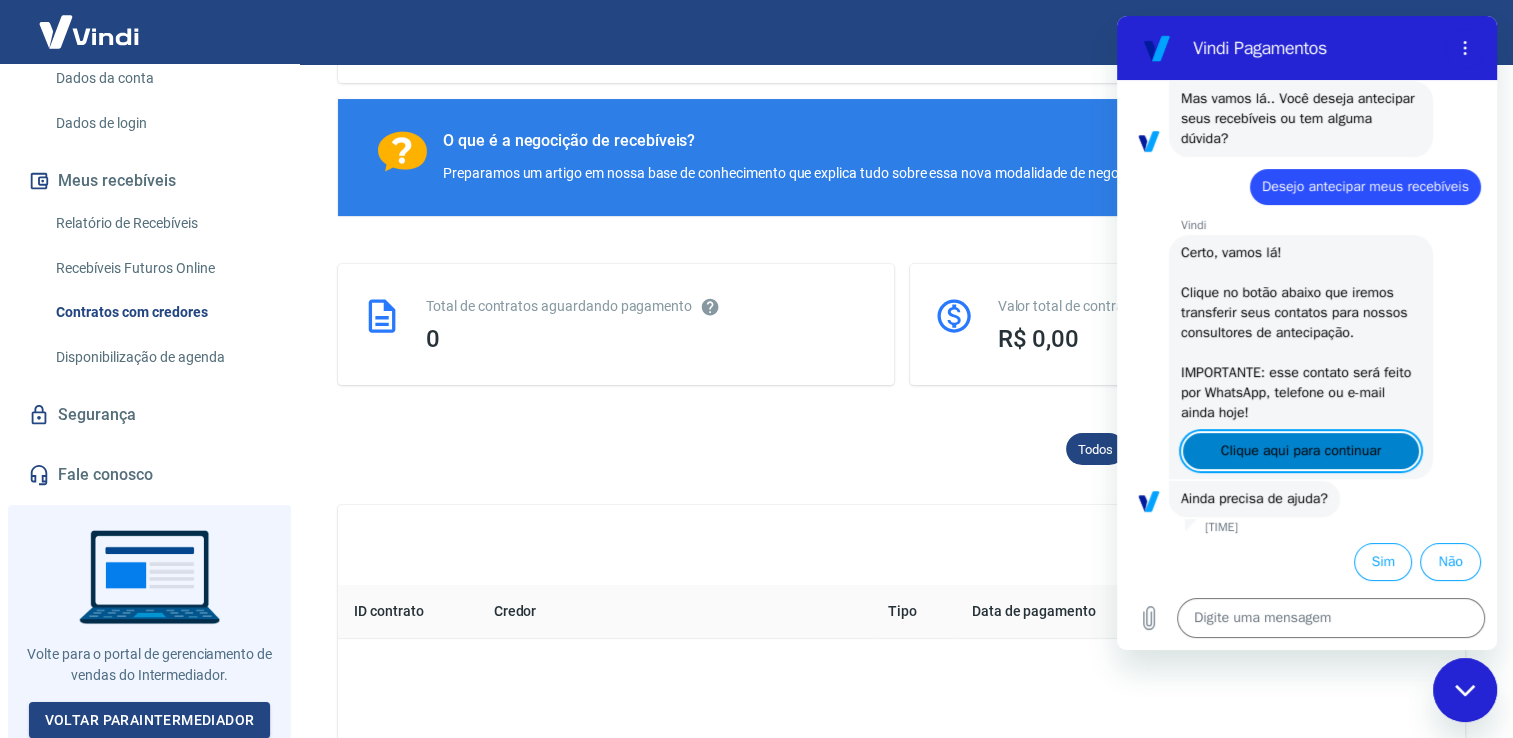 type on "x" 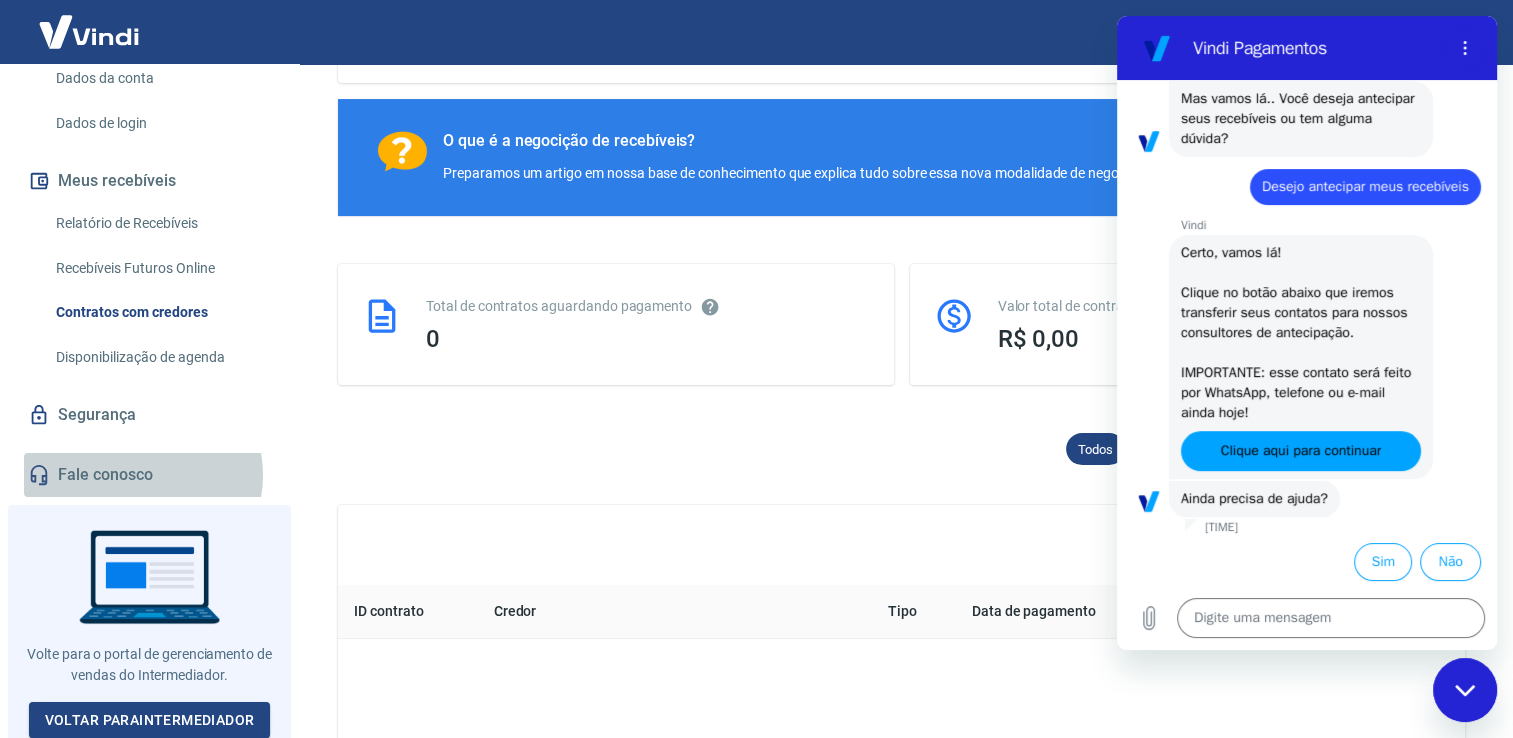 click on "Fale conosco" at bounding box center (149, 475) 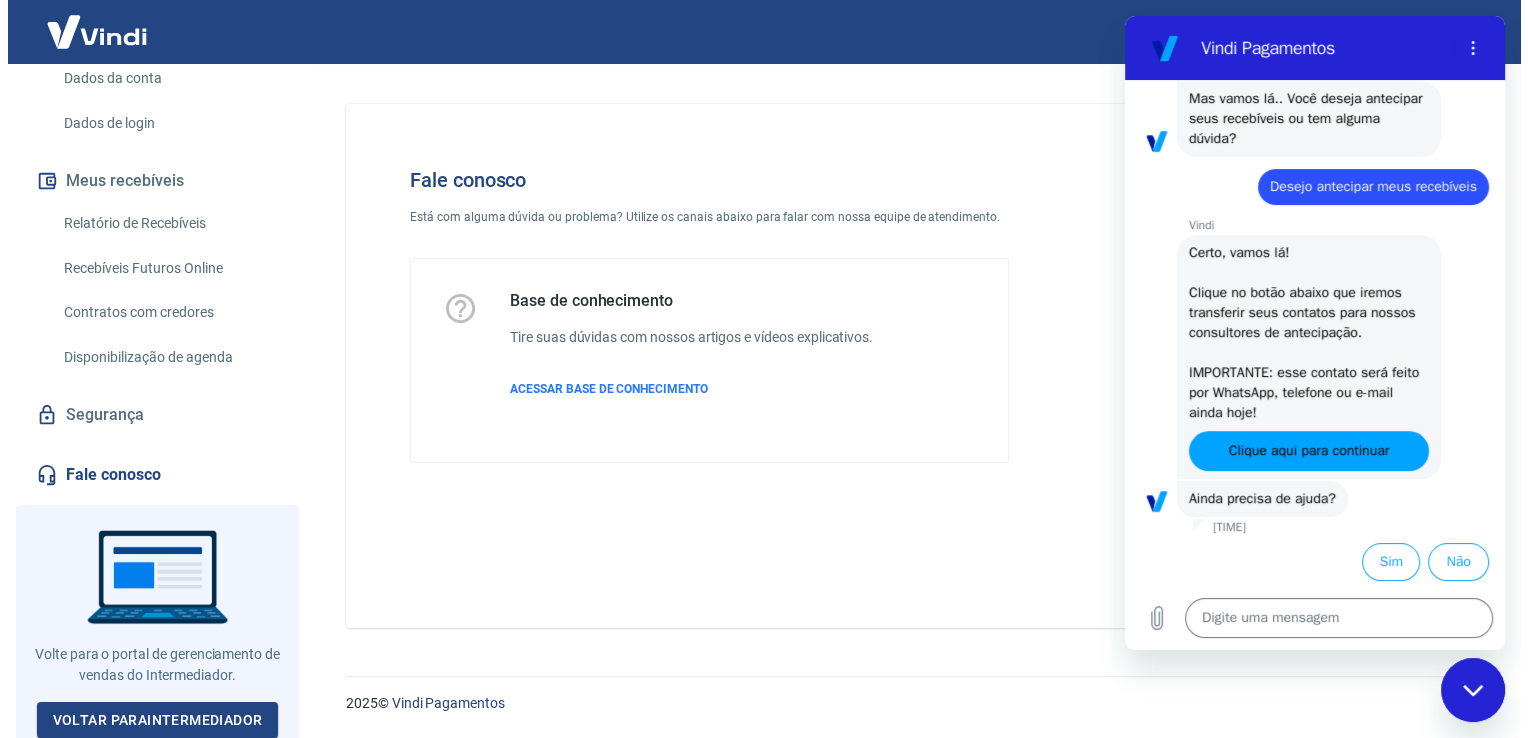 scroll, scrollTop: 0, scrollLeft: 0, axis: both 